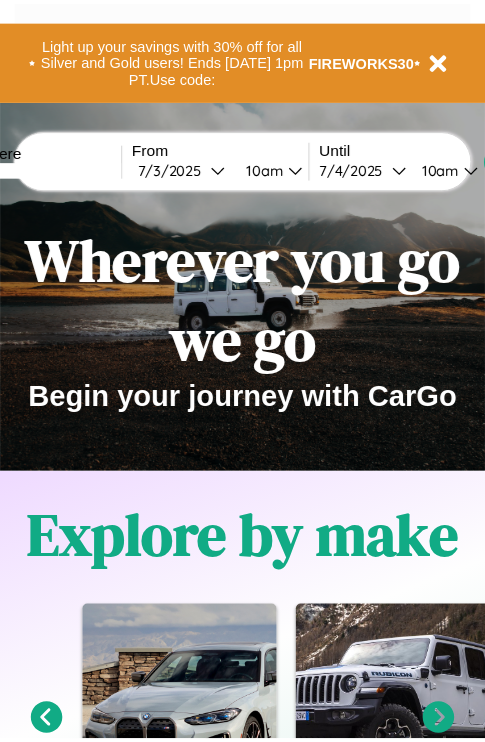 scroll, scrollTop: 0, scrollLeft: 0, axis: both 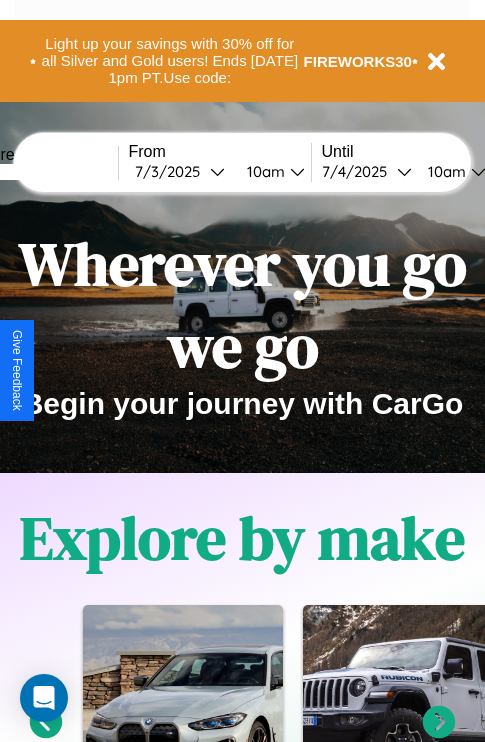 click at bounding box center (43, 172) 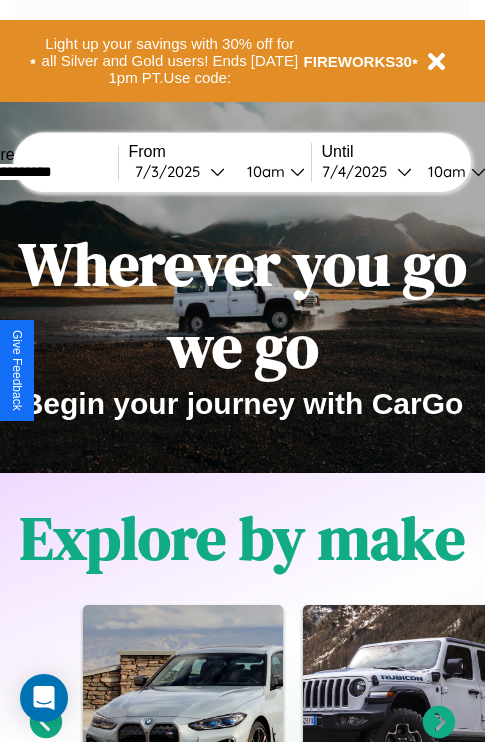 type on "**********" 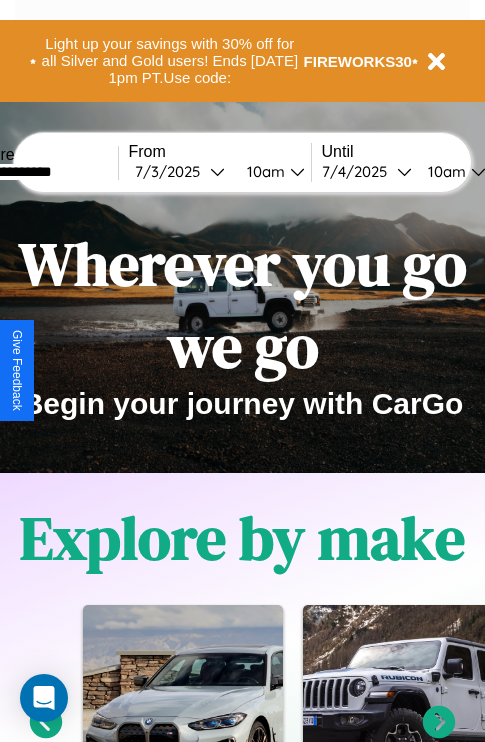 click on "[DATE]" at bounding box center (172, 171) 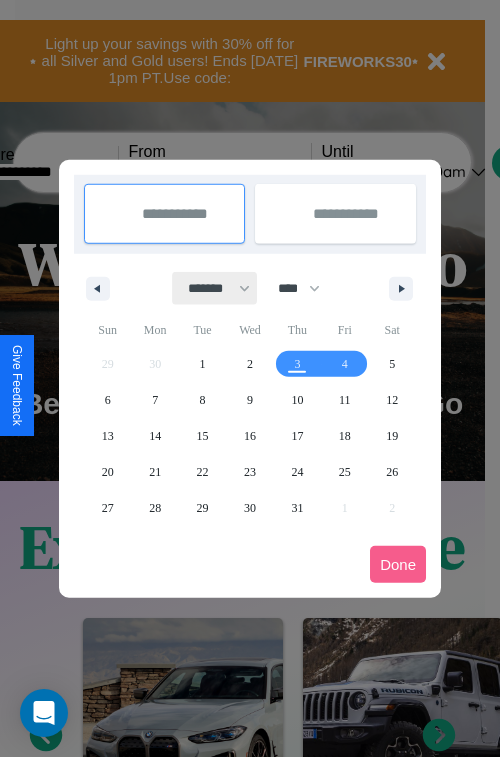 click on "******* ******** ***** ***** *** **** **** ****** ********* ******* ******** ********" at bounding box center (215, 288) 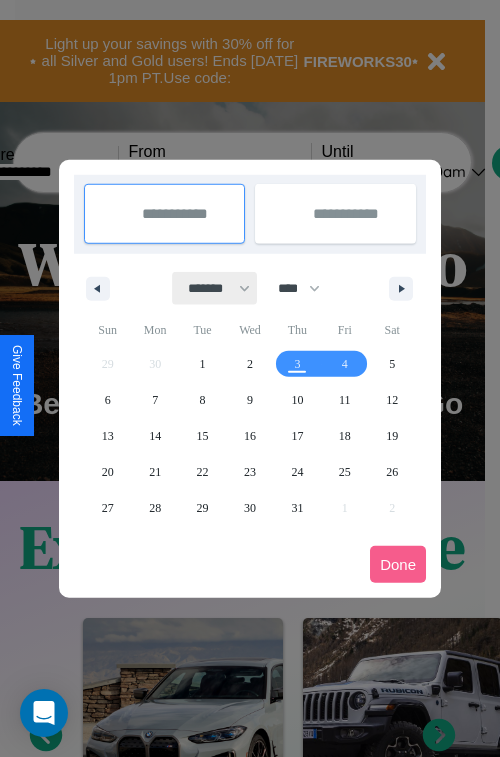 select on "**" 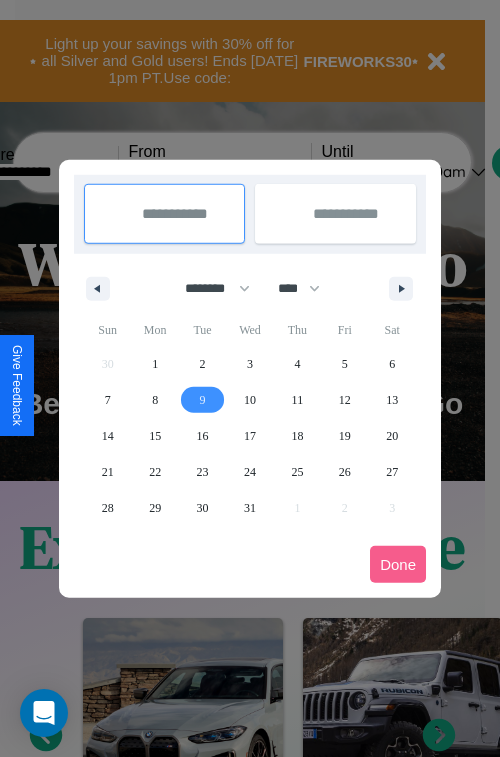 click on "9" at bounding box center (203, 400) 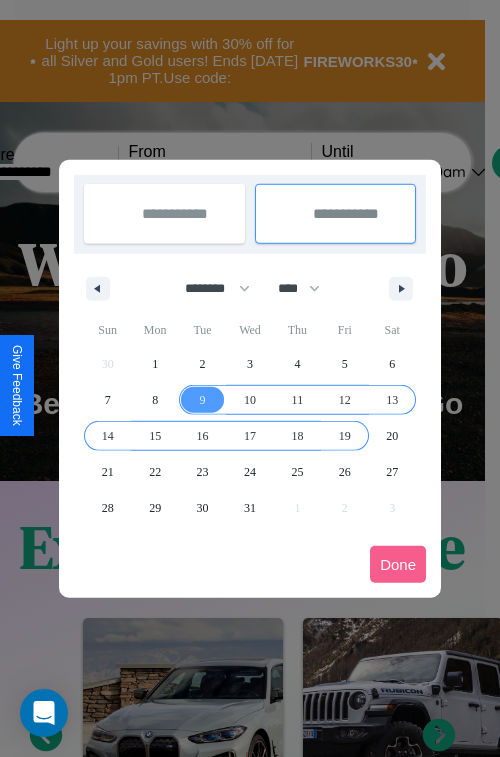 click on "19" at bounding box center (345, 436) 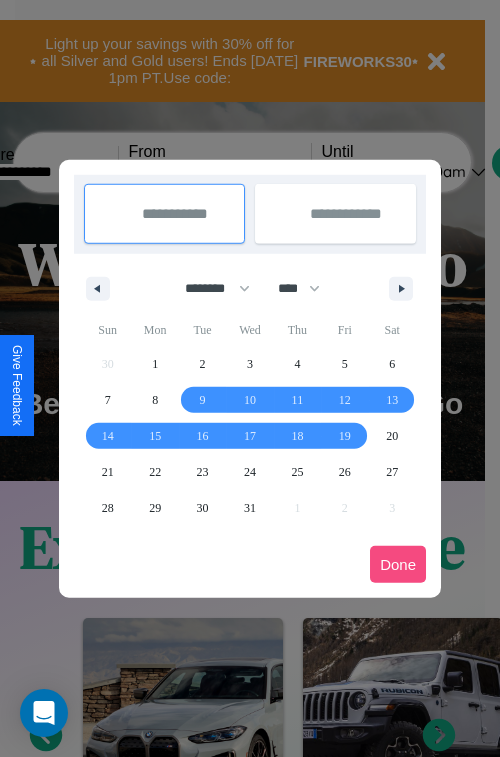 click on "Done" at bounding box center (398, 564) 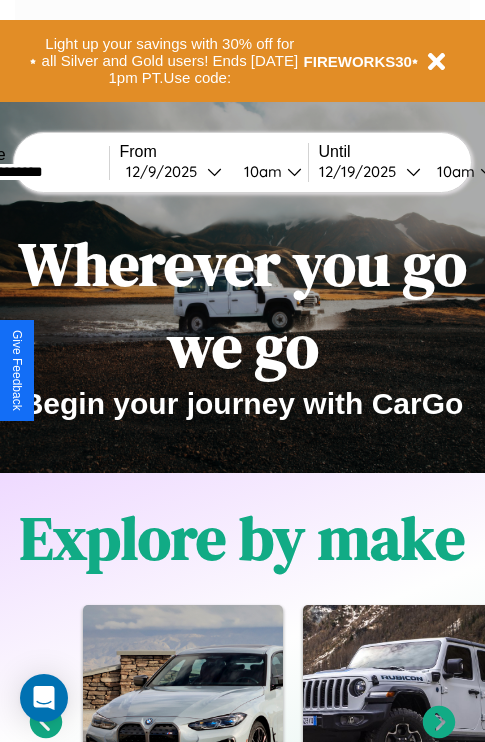 scroll, scrollTop: 0, scrollLeft: 77, axis: horizontal 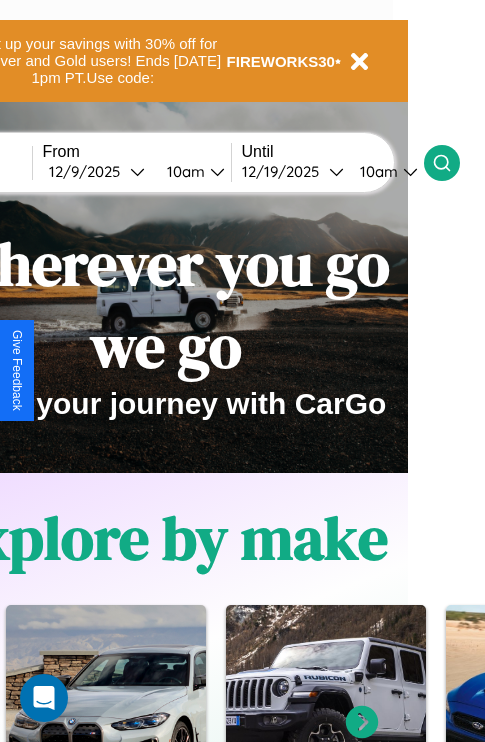 click 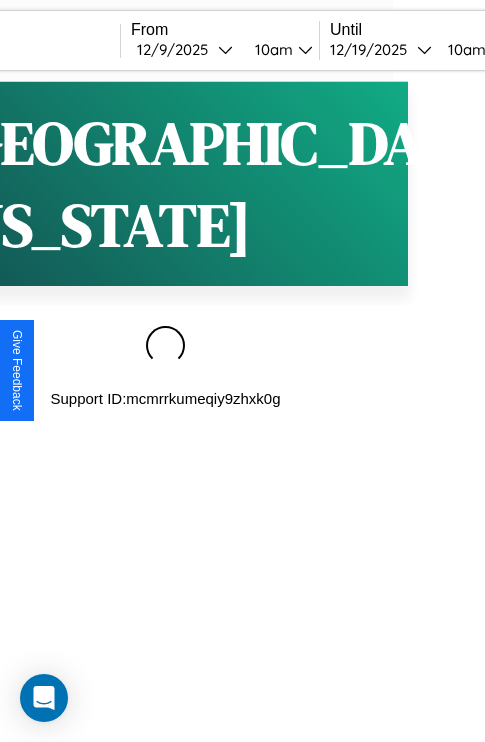 scroll, scrollTop: 0, scrollLeft: 0, axis: both 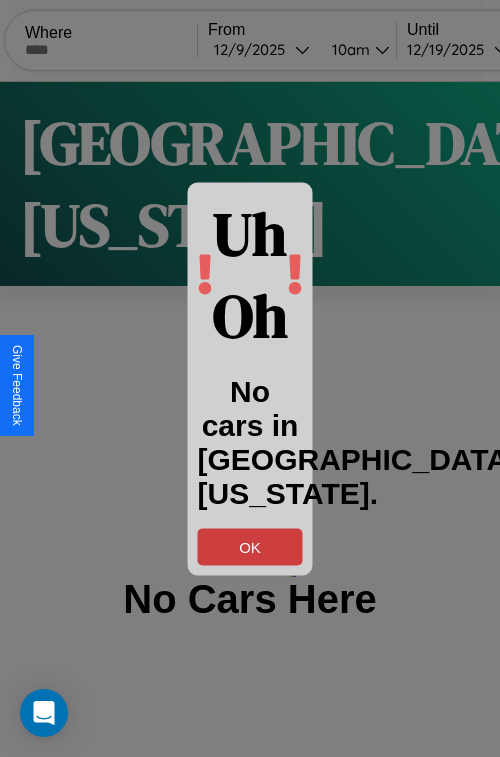 click on "OK" at bounding box center [250, 546] 